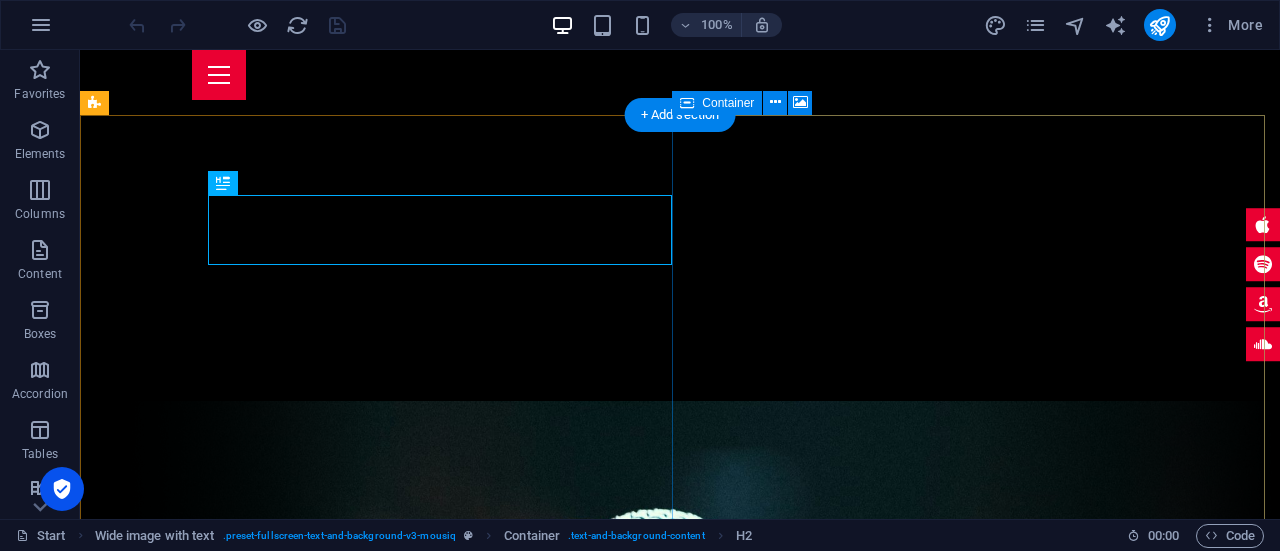 scroll, scrollTop: 412, scrollLeft: 0, axis: vertical 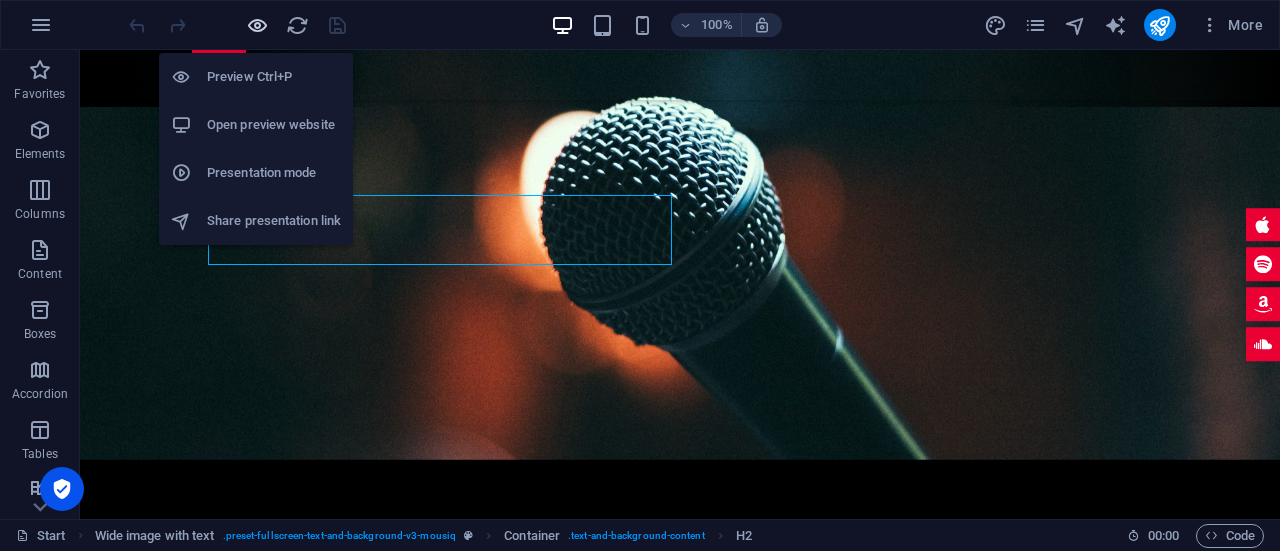 click at bounding box center (257, 25) 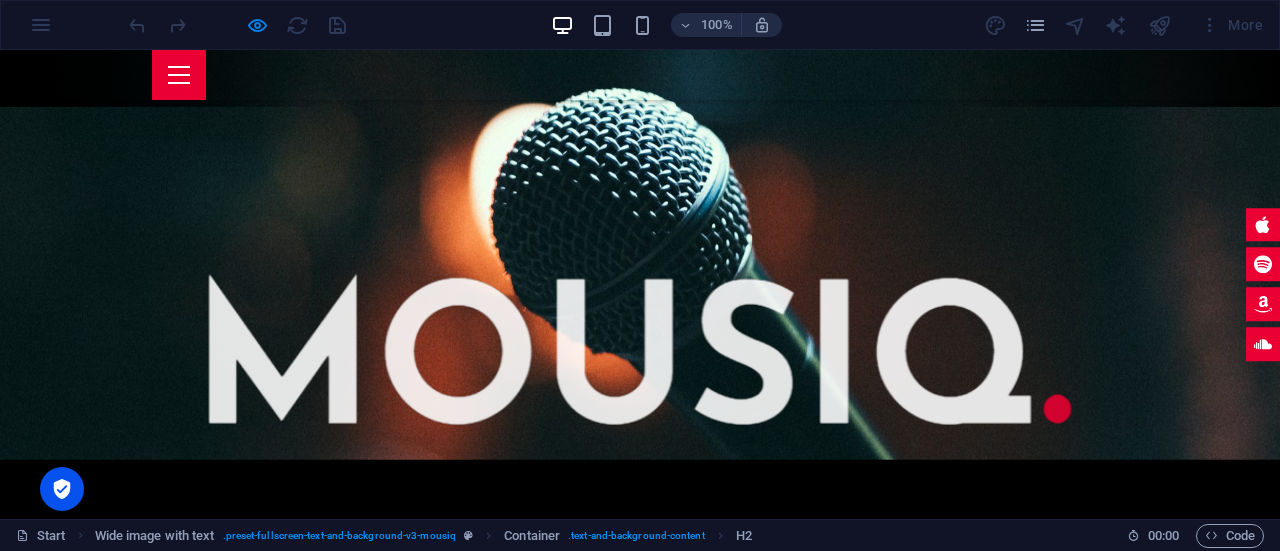 click at bounding box center [179, 75] 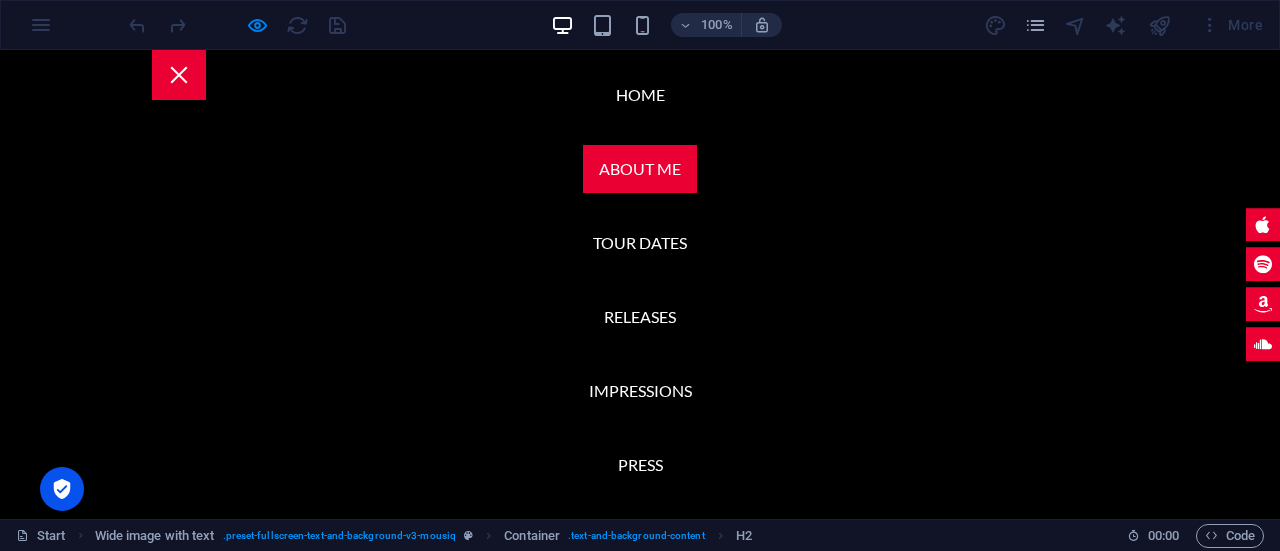 click on "Home About me Tour Dates Releases Impressions Press Booking" at bounding box center (640, 284) 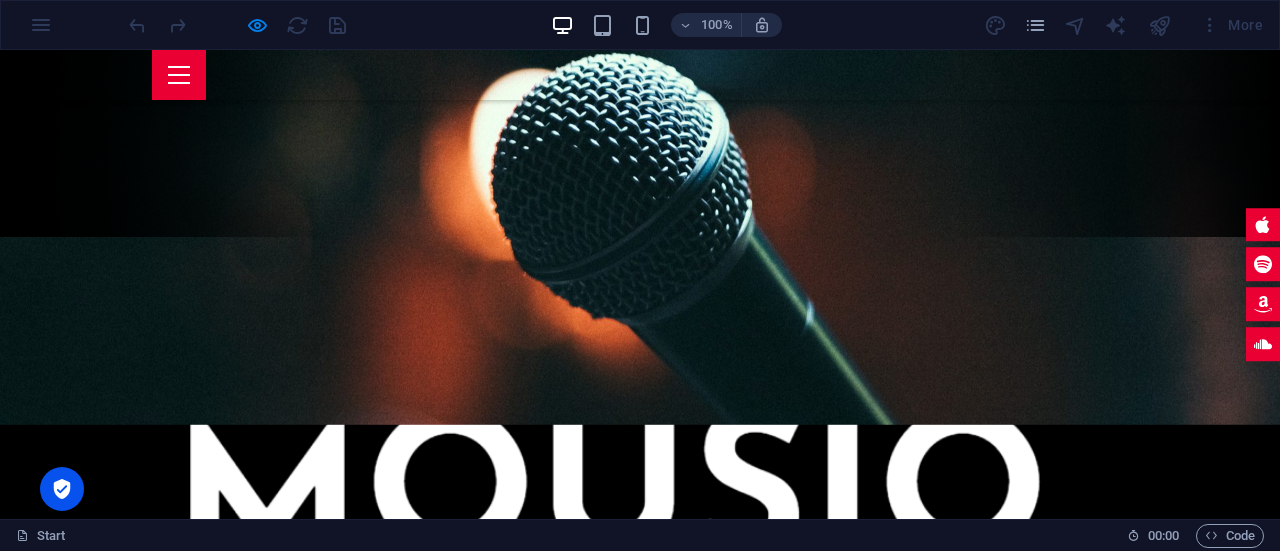 scroll, scrollTop: 0, scrollLeft: 0, axis: both 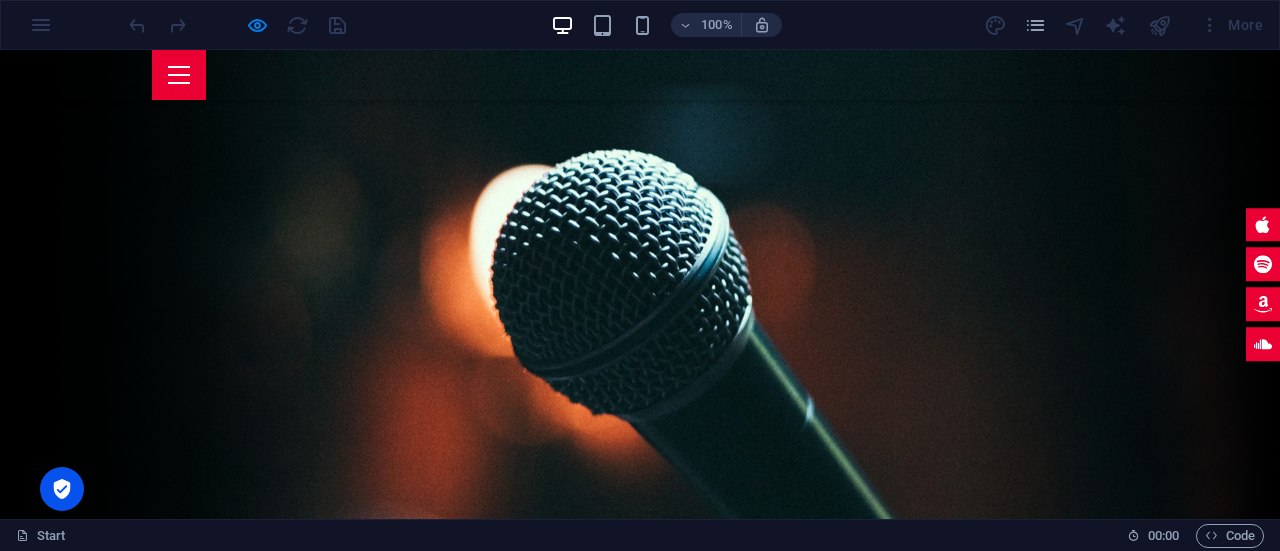 click at bounding box center [640, 761] 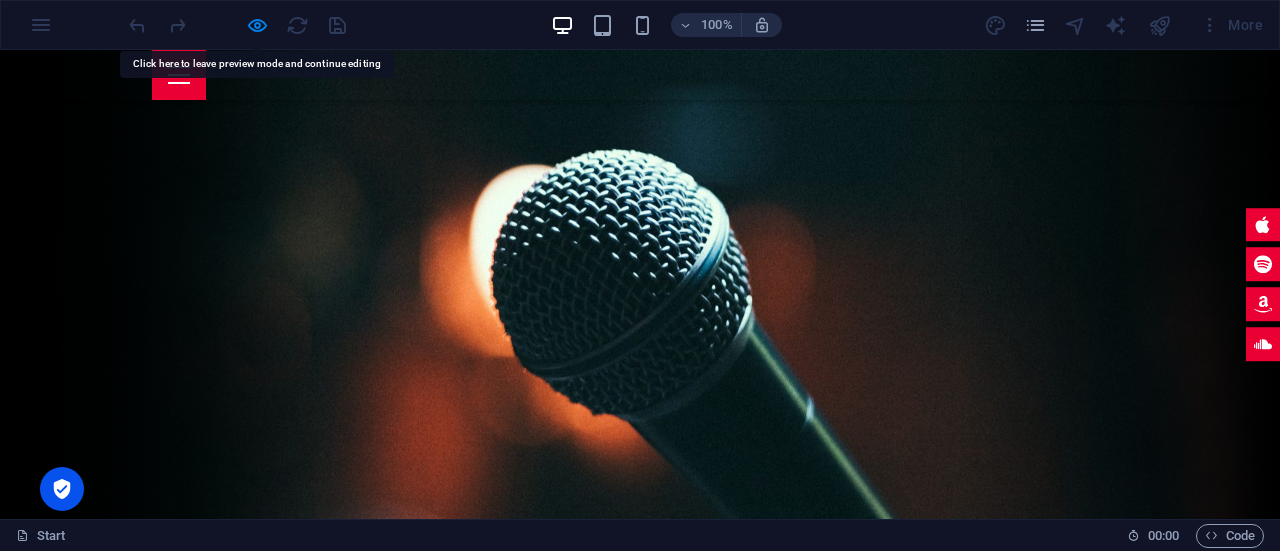 click at bounding box center (640, 761) 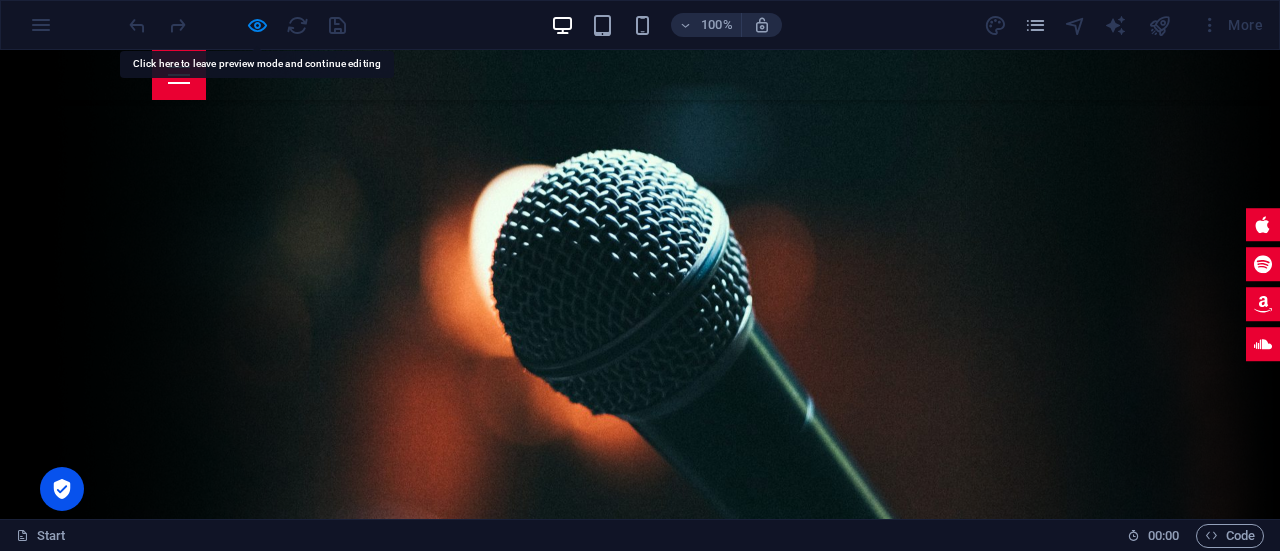click at bounding box center (640, 761) 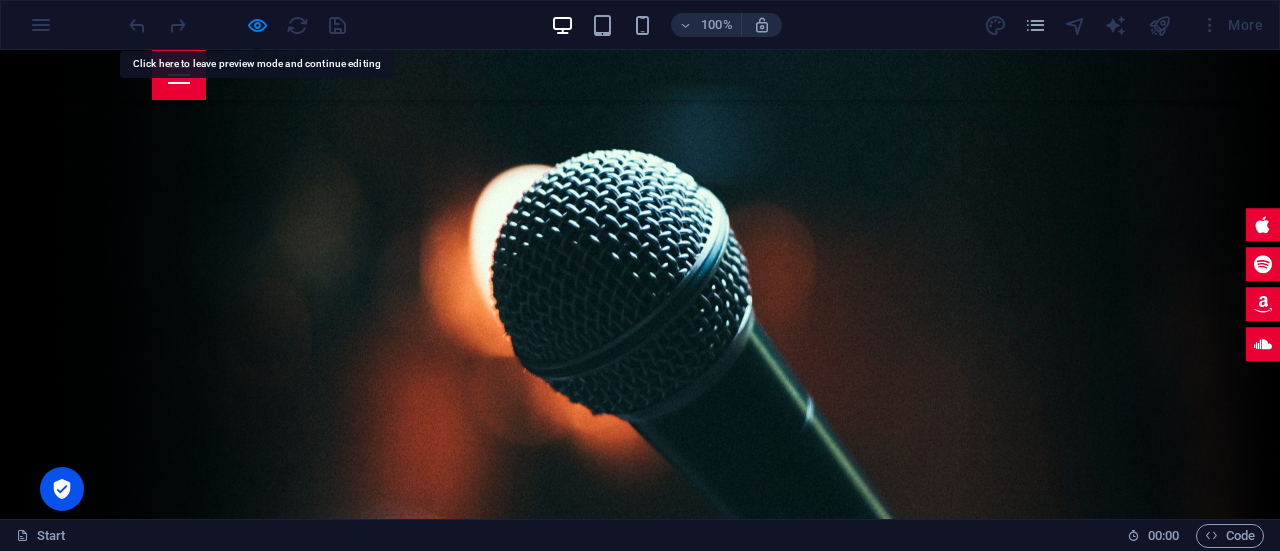 click at bounding box center [640, 761] 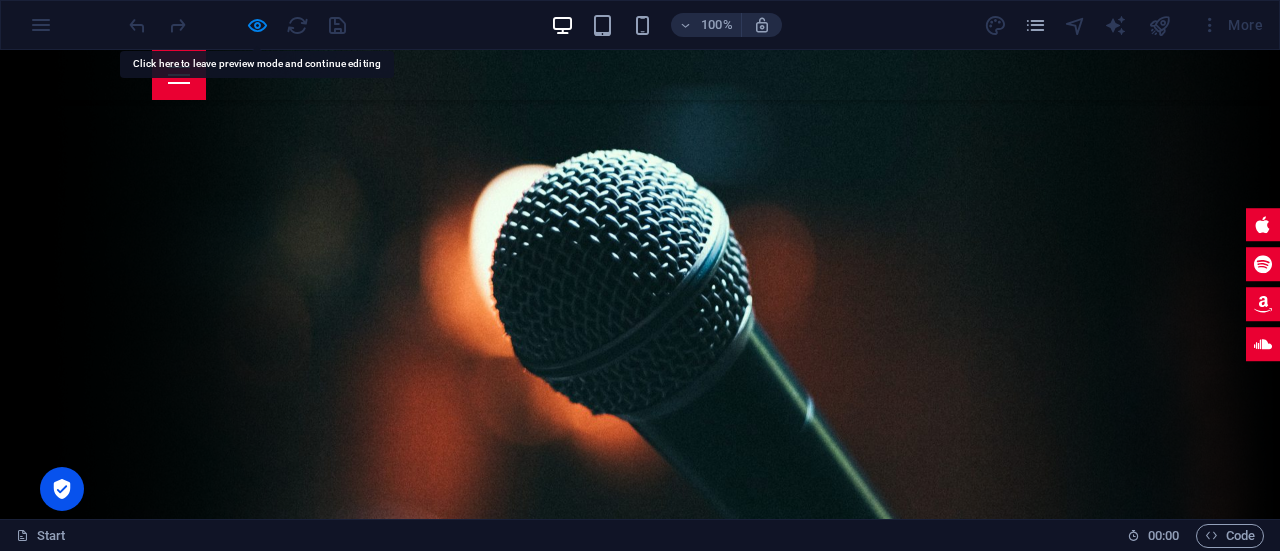 drag, startPoint x: 226, startPoint y: 274, endPoint x: 259, endPoint y: 281, distance: 33.734257 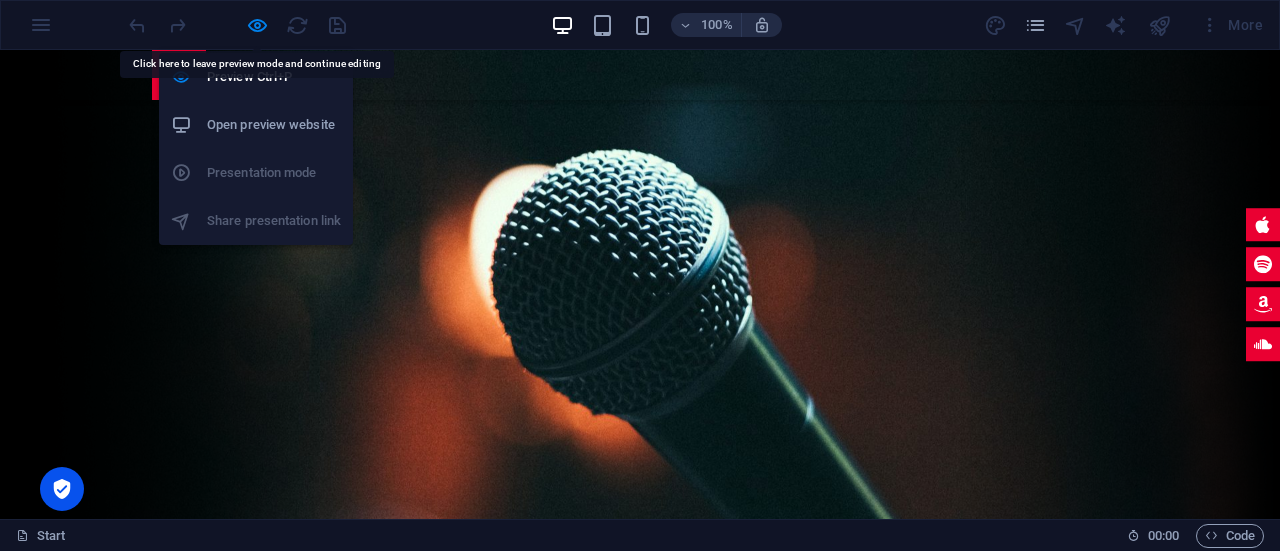 drag, startPoint x: 250, startPoint y: 15, endPoint x: 281, endPoint y: 47, distance: 44.553337 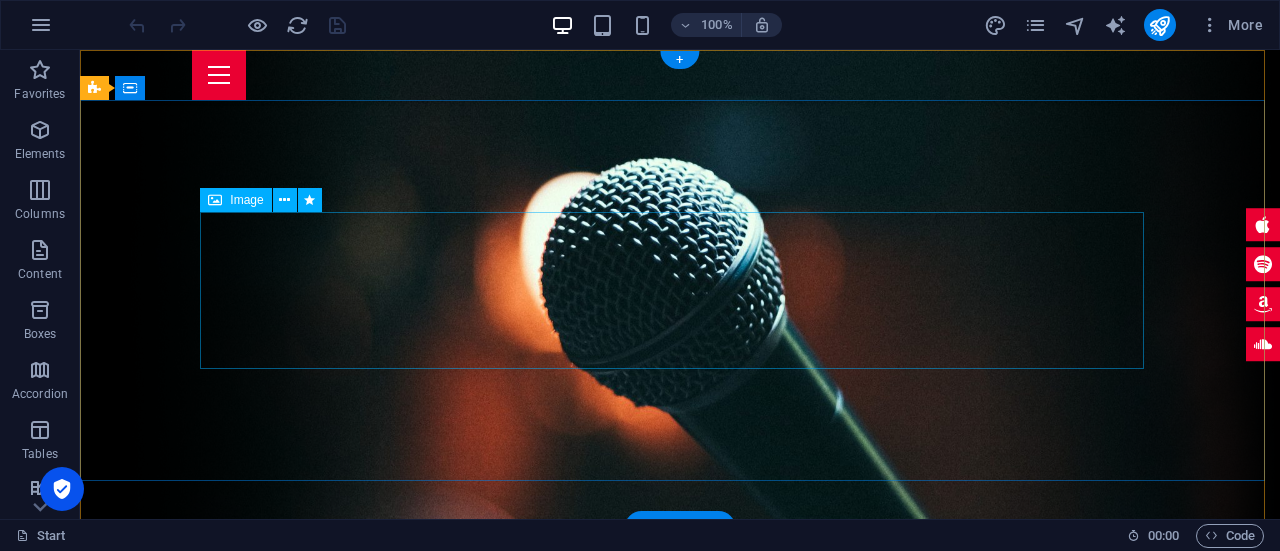 click at bounding box center (680, 761) 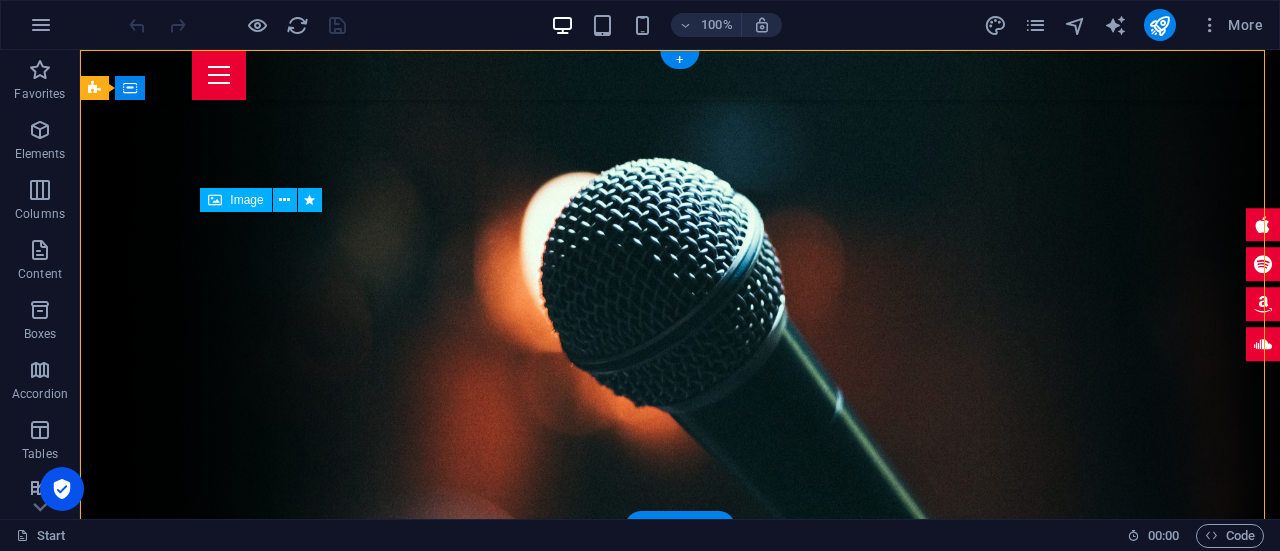 drag, startPoint x: 1012, startPoint y: 307, endPoint x: 756, endPoint y: 361, distance: 261.63333 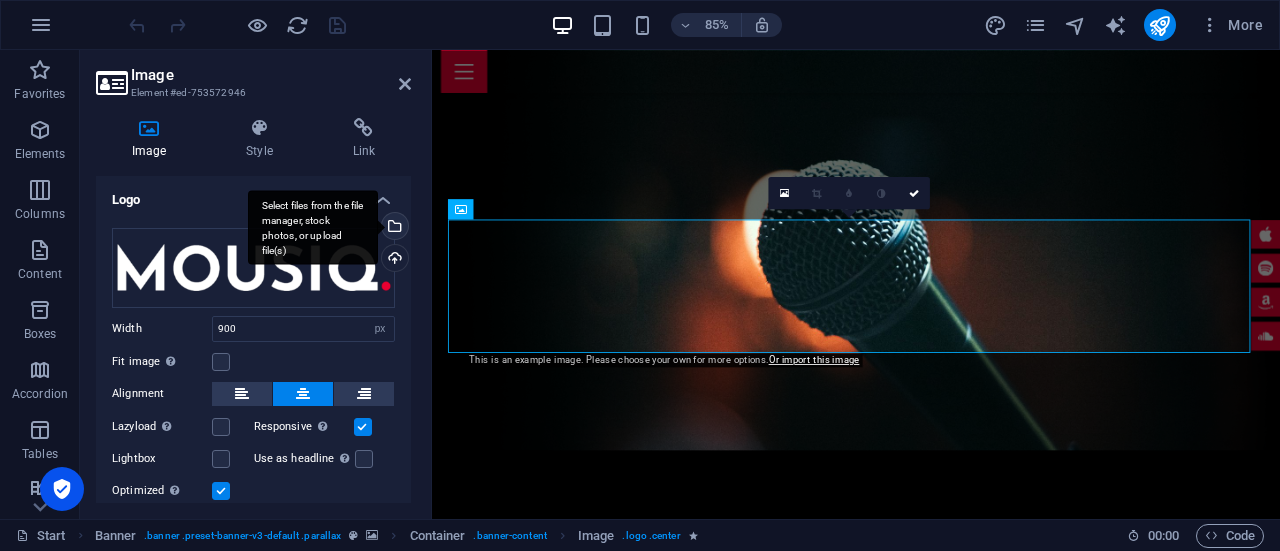click on "Select files from the file manager, stock photos, or upload file(s)" at bounding box center [393, 228] 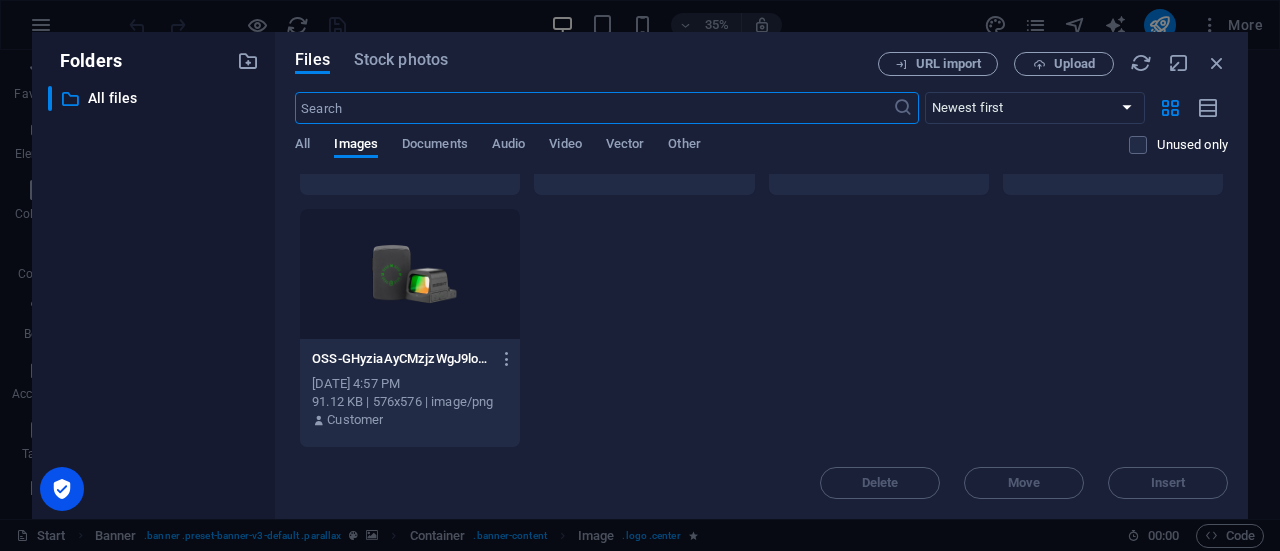 scroll, scrollTop: 185, scrollLeft: 0, axis: vertical 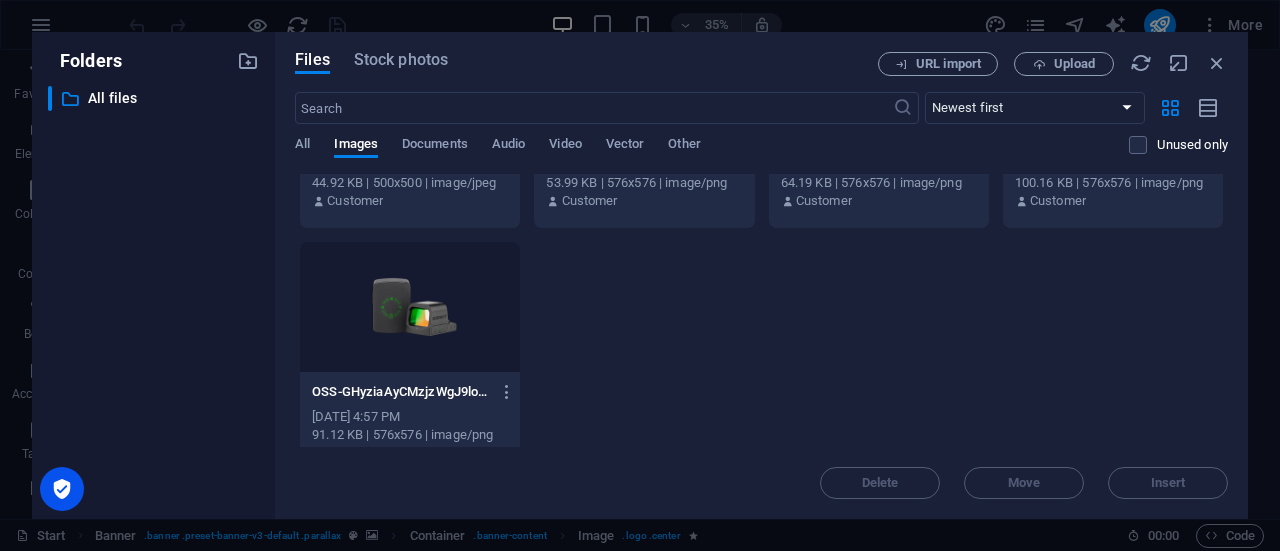 click at bounding box center (410, 307) 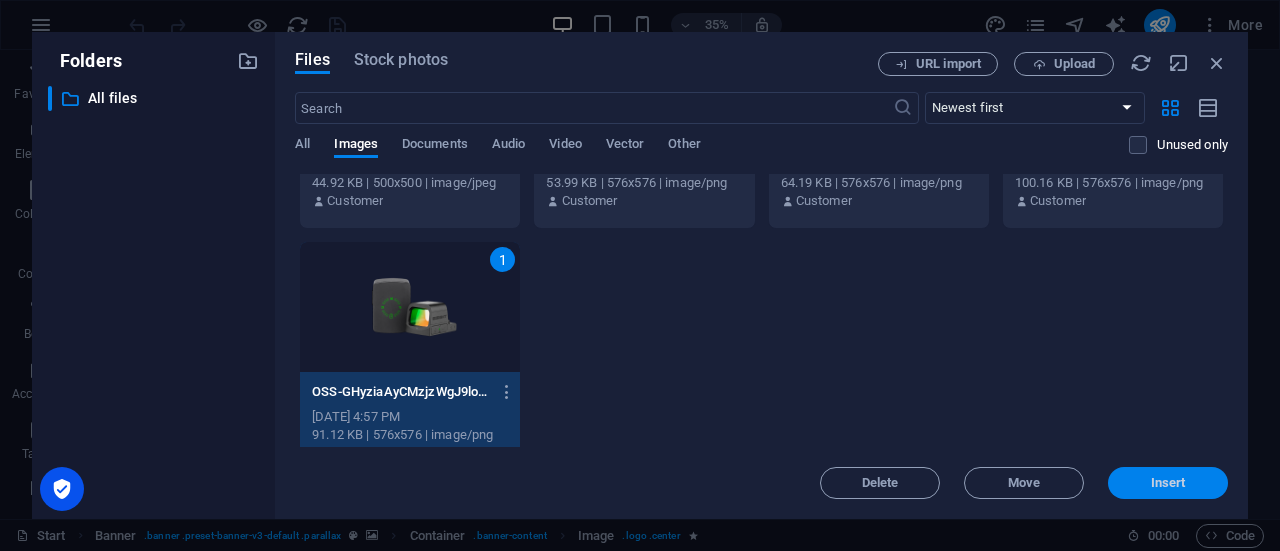 click on "Insert" at bounding box center [1168, 483] 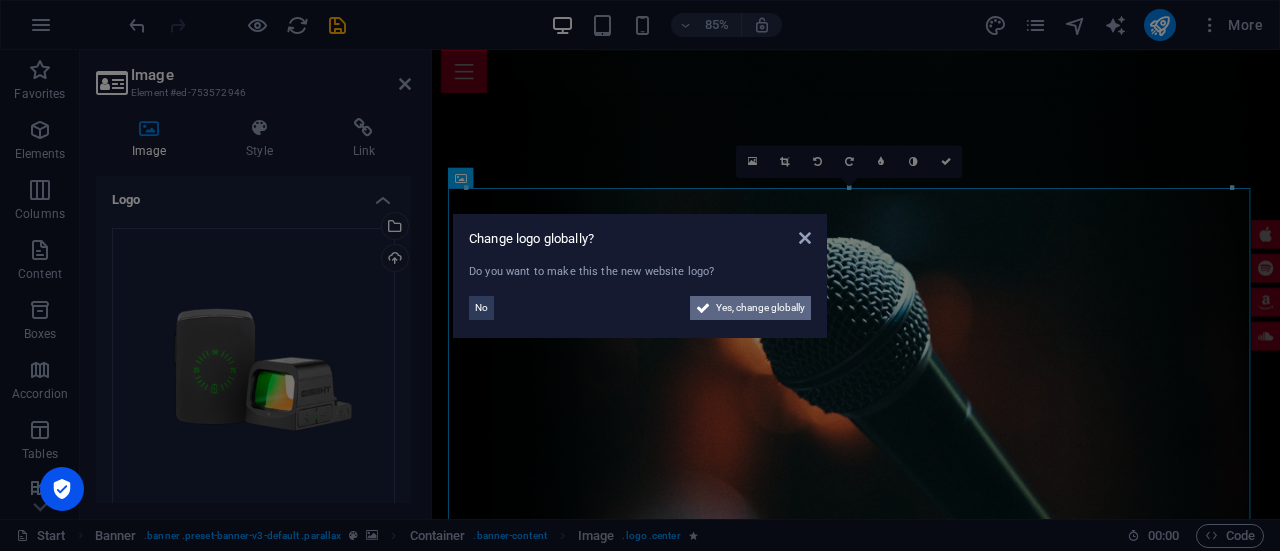 click on "Yes, change globally" at bounding box center [760, 308] 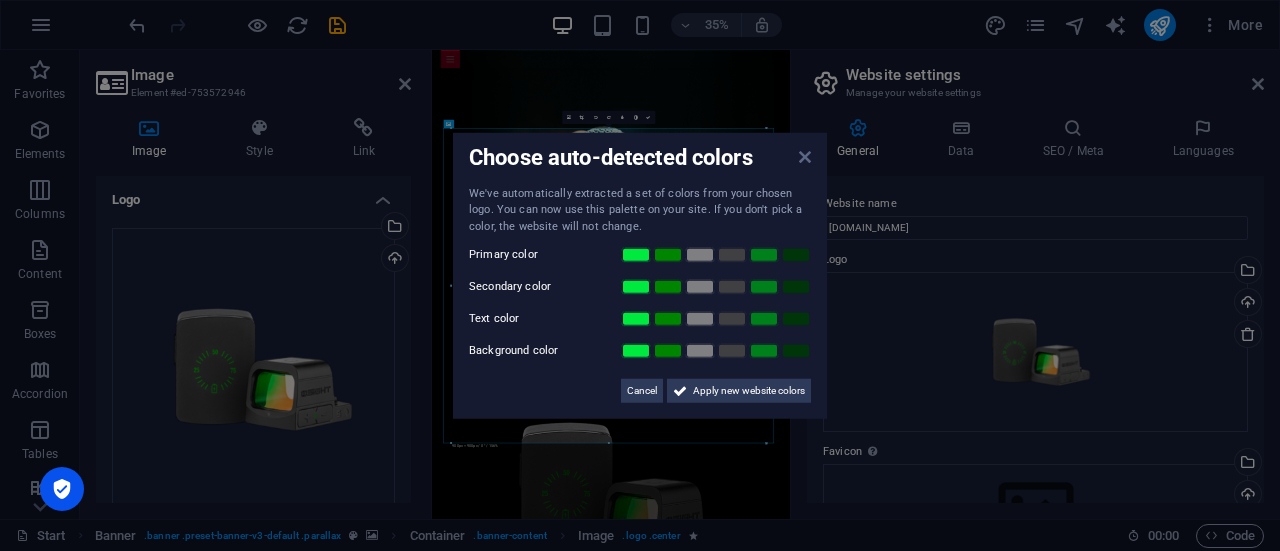 click at bounding box center (805, 156) 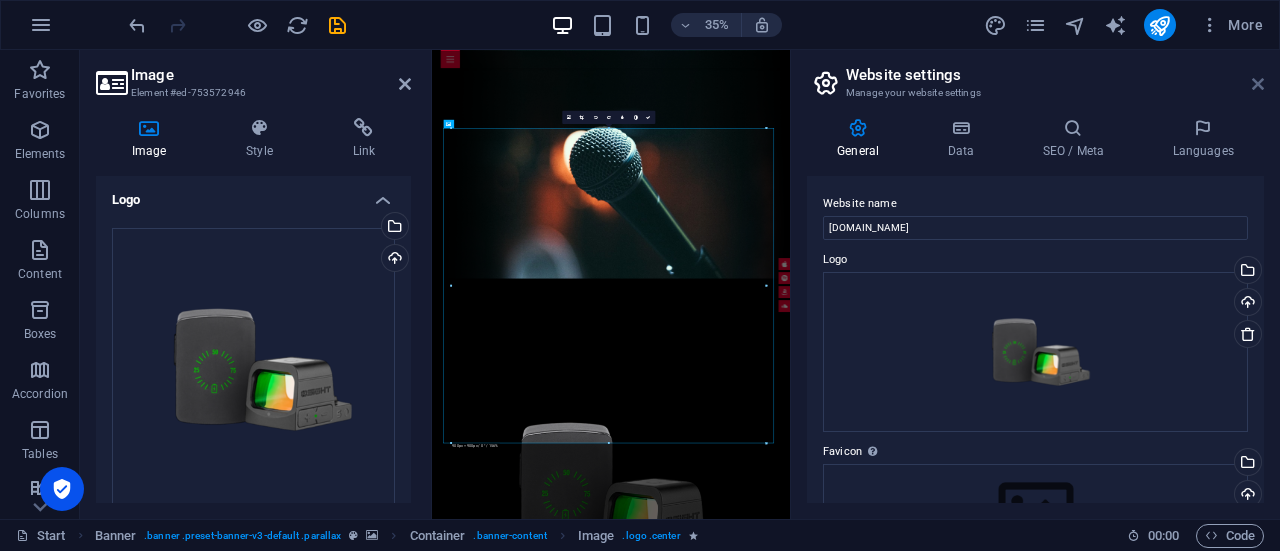 drag, startPoint x: 1261, startPoint y: 85, endPoint x: 972, endPoint y: 47, distance: 291.48755 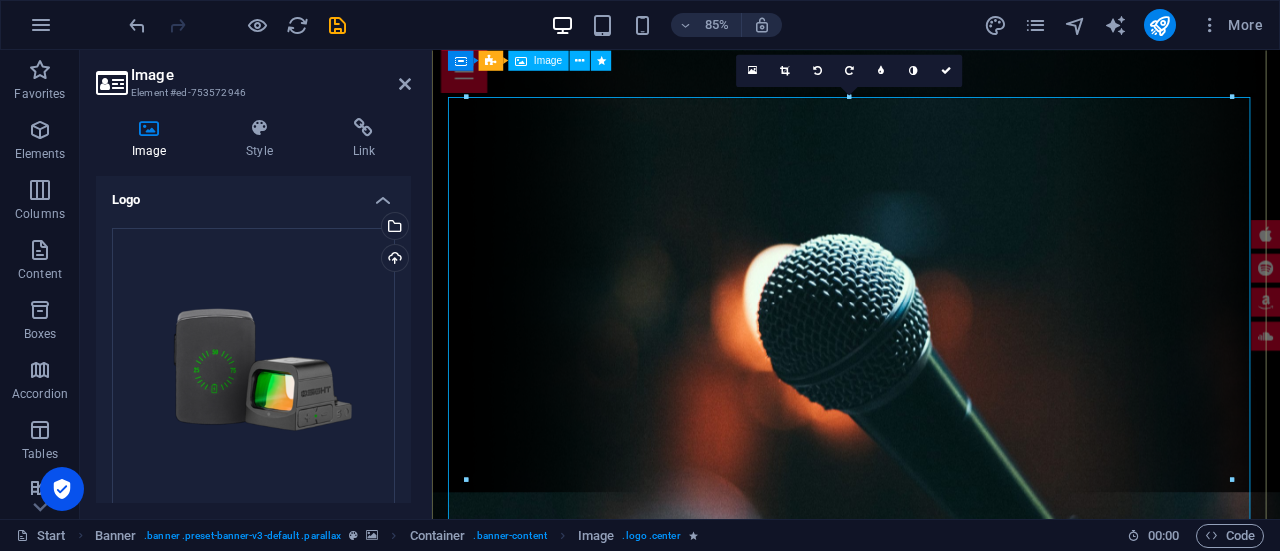 scroll, scrollTop: 0, scrollLeft: 0, axis: both 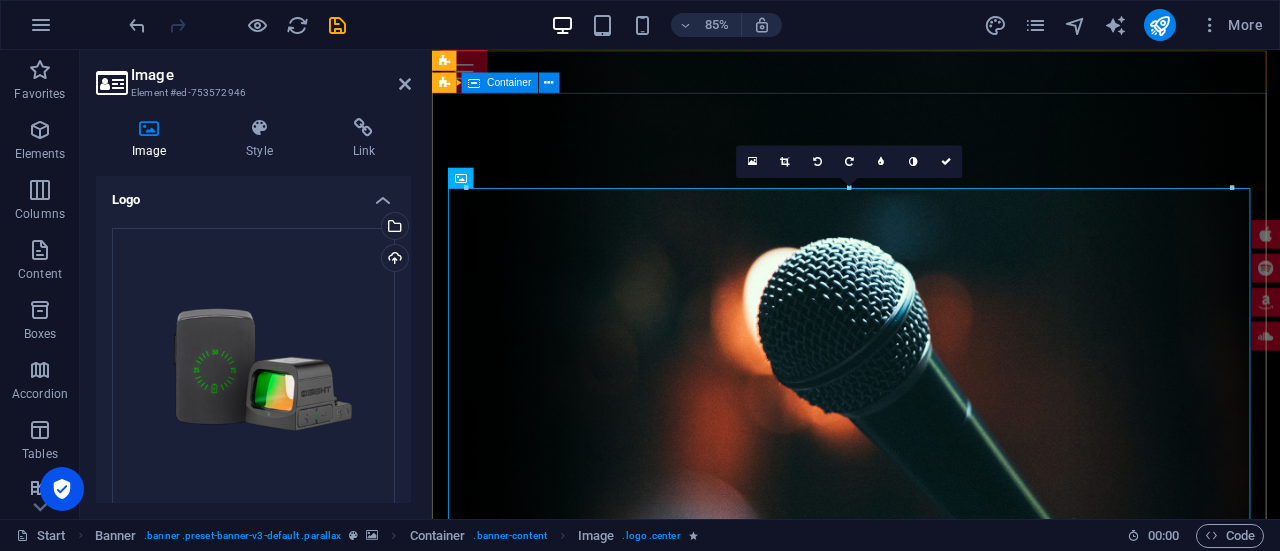 click at bounding box center (931, 1315) 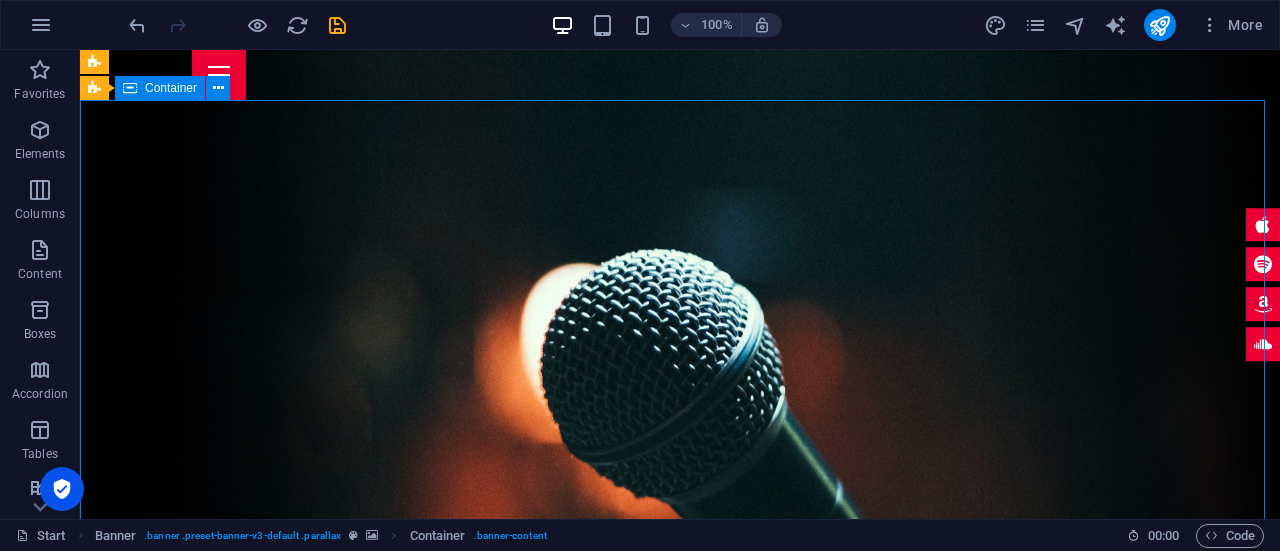 click at bounding box center (680, 1315) 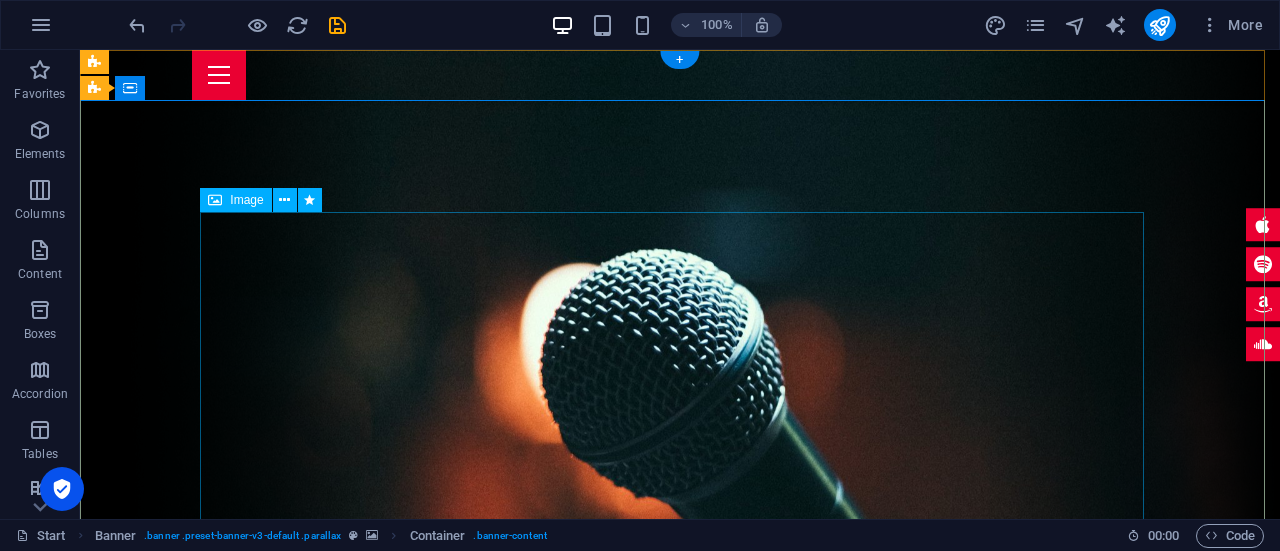click at bounding box center (680, 1315) 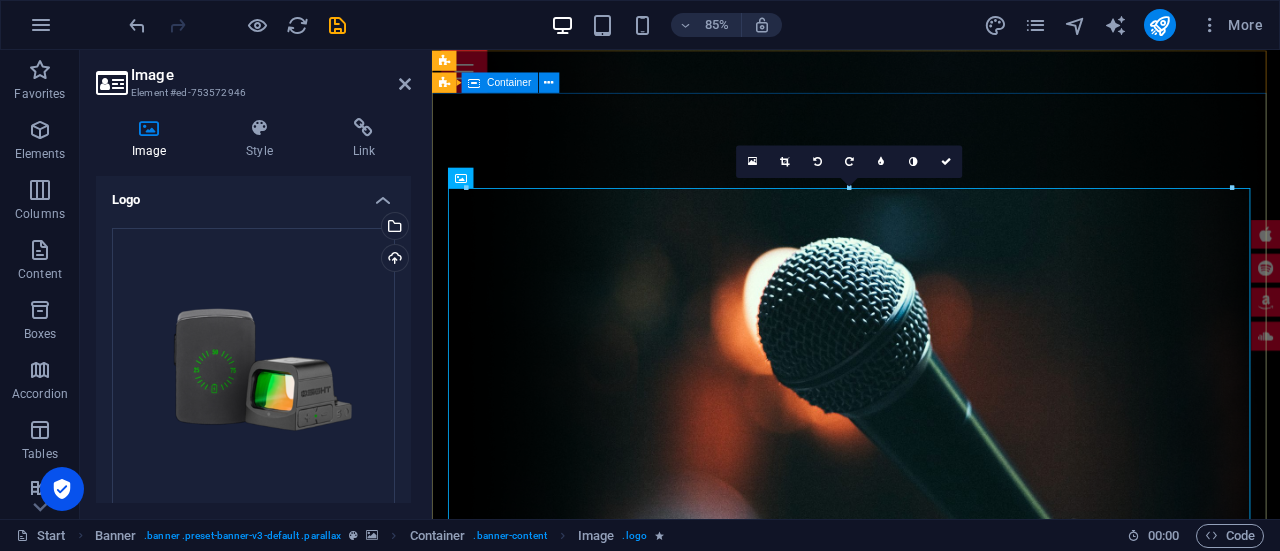 click at bounding box center [931, 1315] 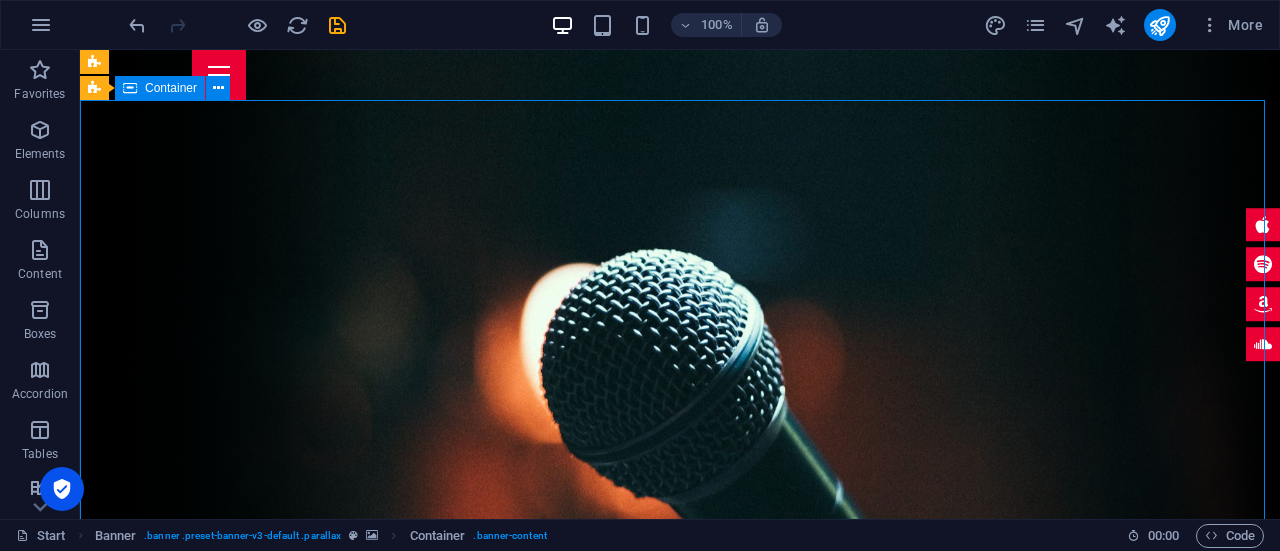 click at bounding box center [680, 1315] 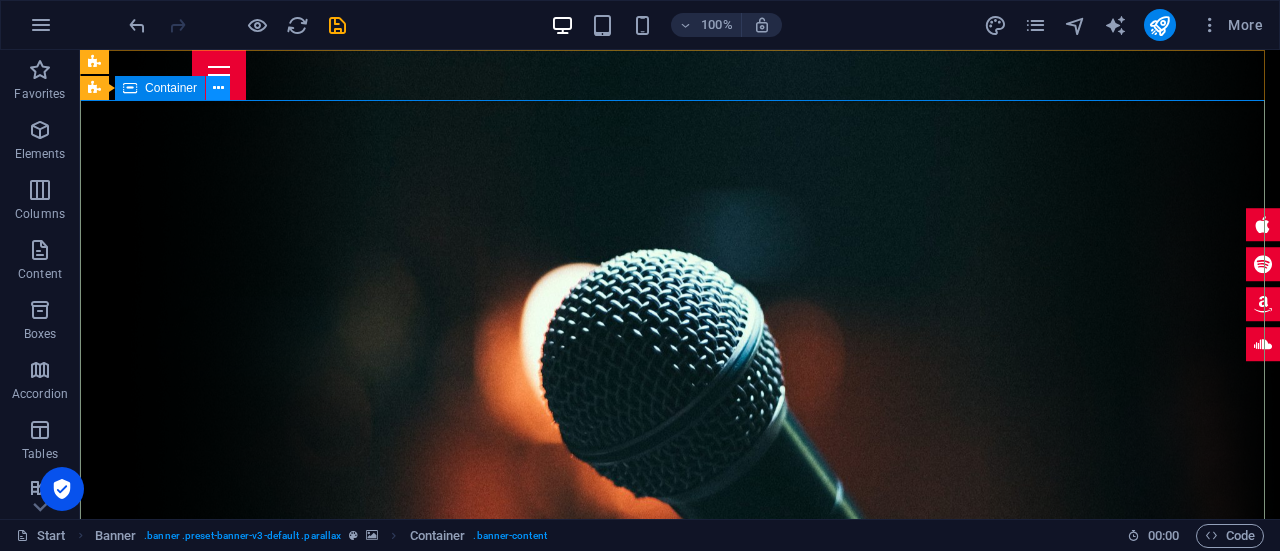 click at bounding box center (218, 88) 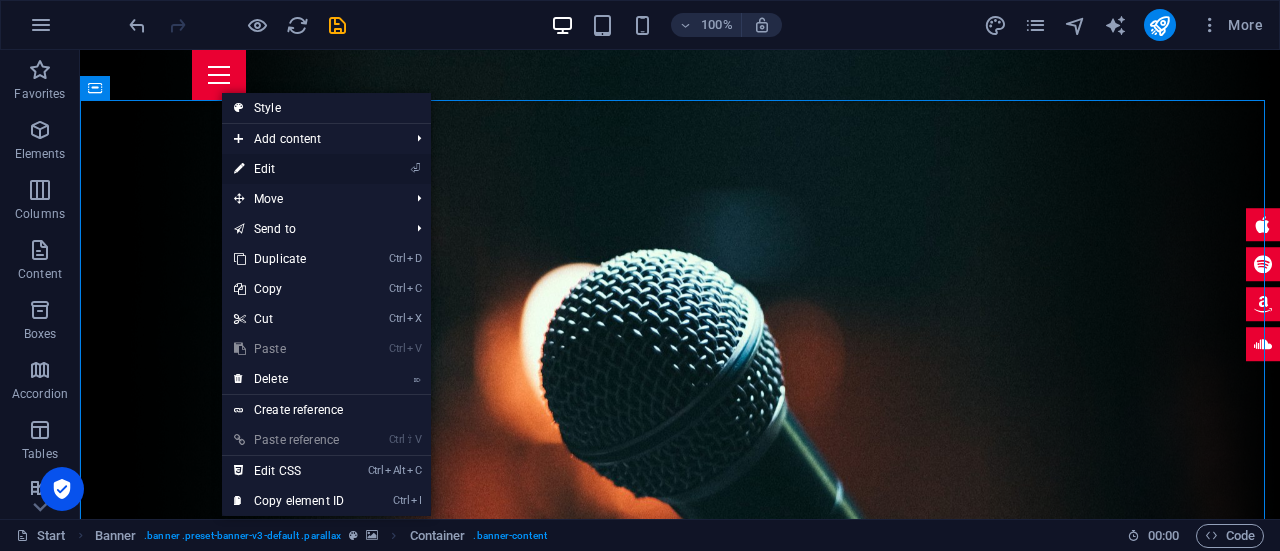 click on "⏎  Edit" at bounding box center [289, 169] 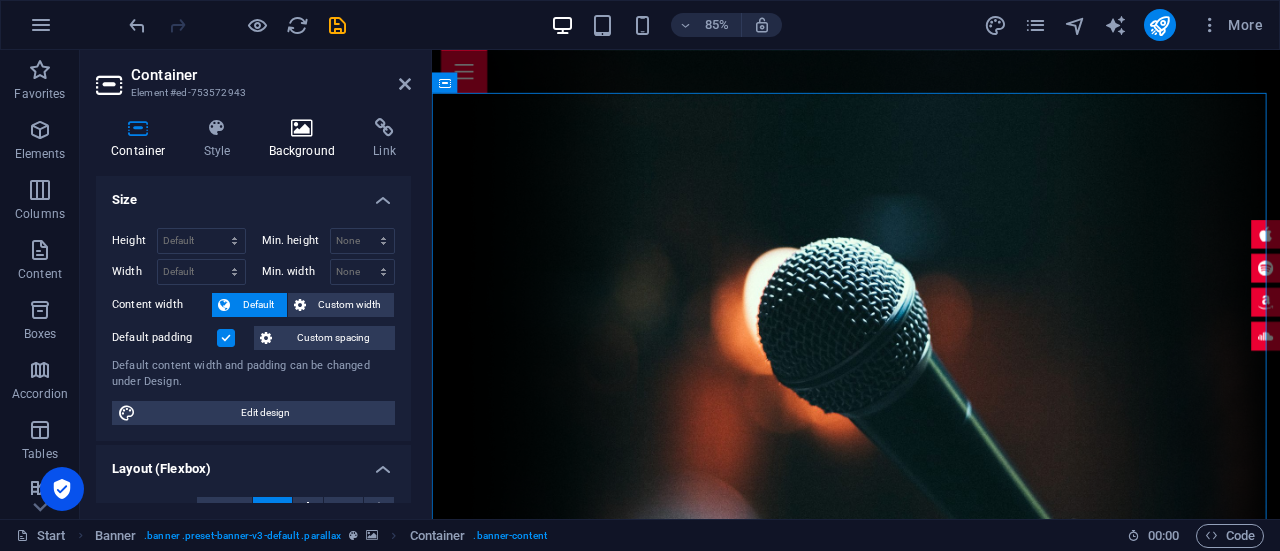 click at bounding box center (302, 128) 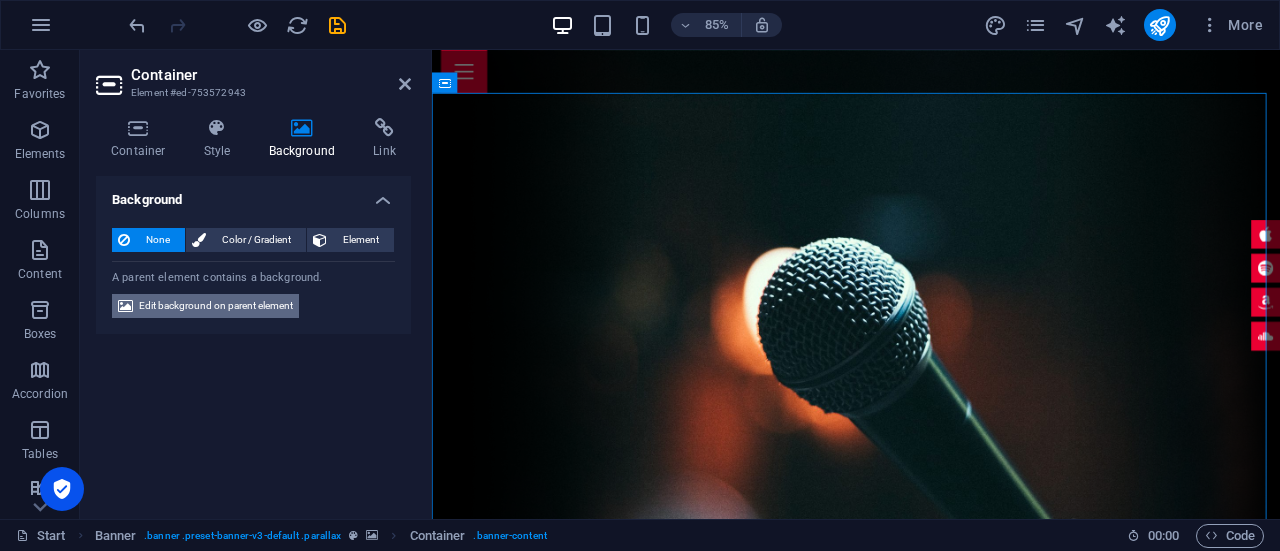 click on "Edit background on parent element" at bounding box center [216, 306] 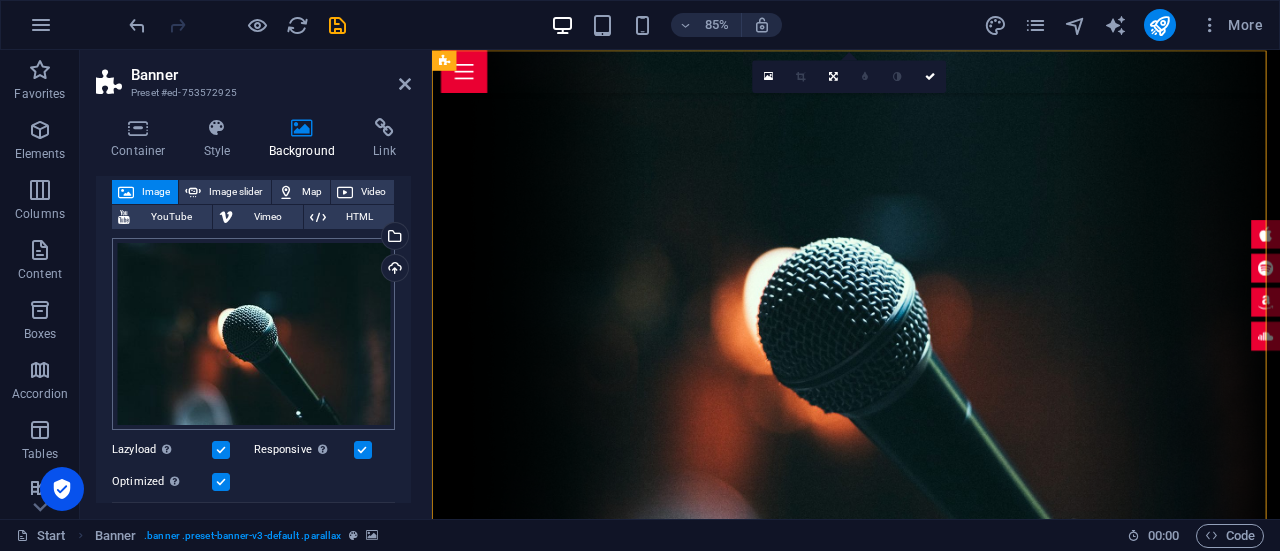 scroll, scrollTop: 133, scrollLeft: 0, axis: vertical 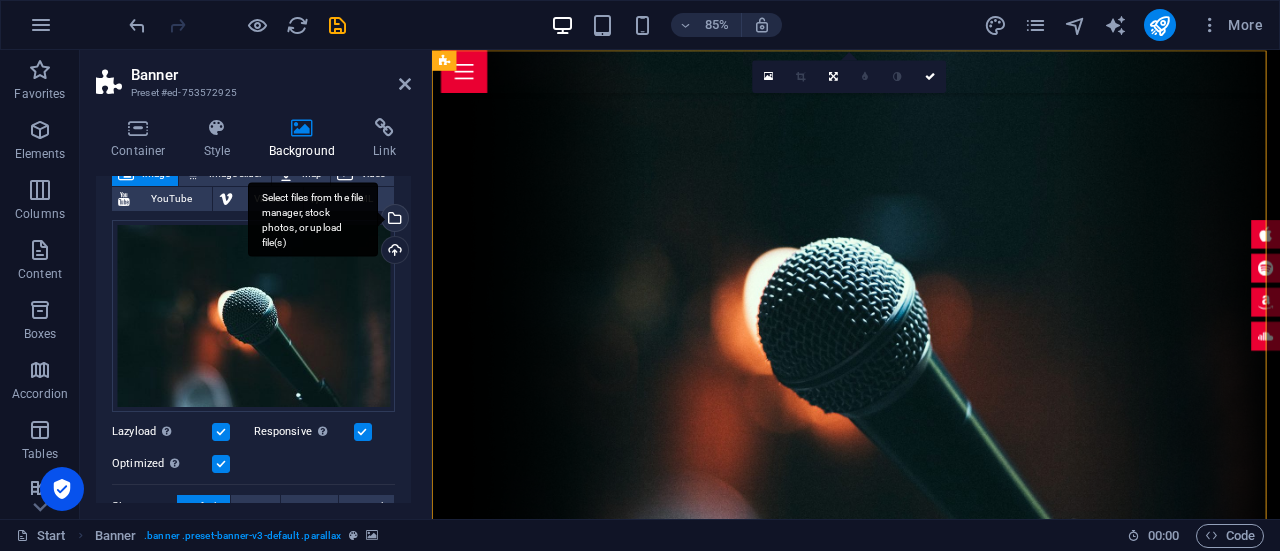 click on "Select files from the file manager, stock photos, or upload file(s)" at bounding box center (393, 220) 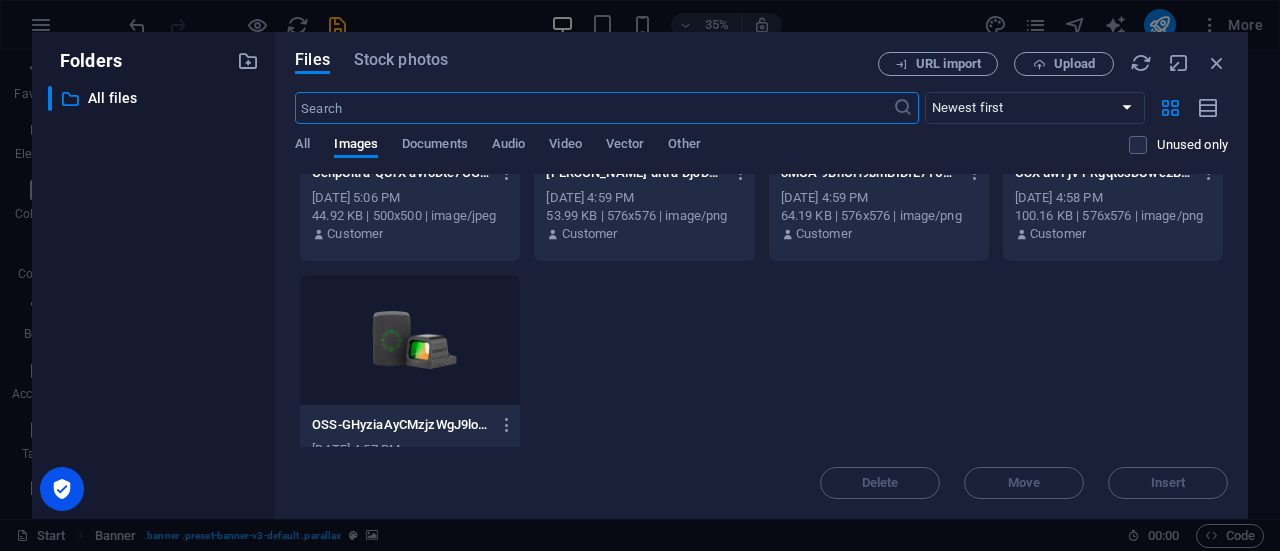 scroll, scrollTop: 0, scrollLeft: 0, axis: both 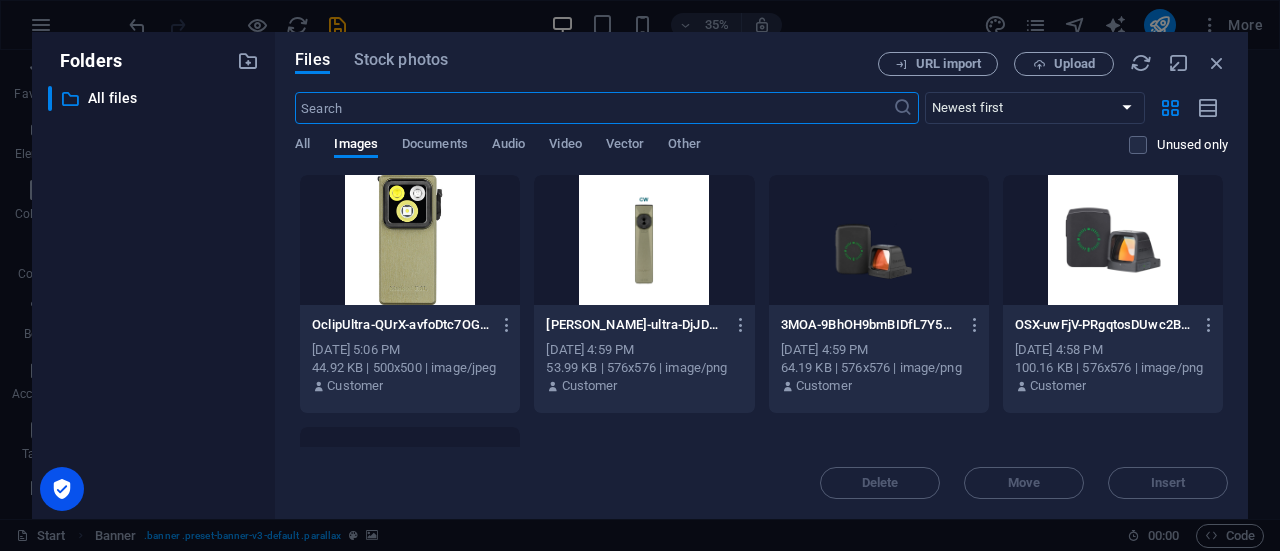 click at bounding box center [879, 240] 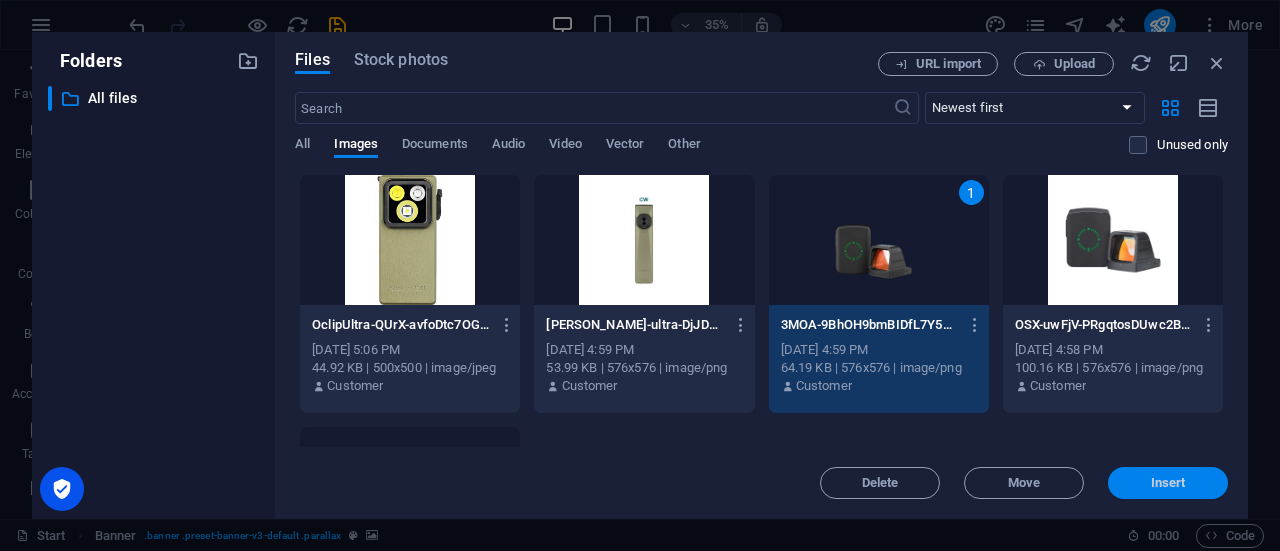 click on "Insert" at bounding box center (1168, 483) 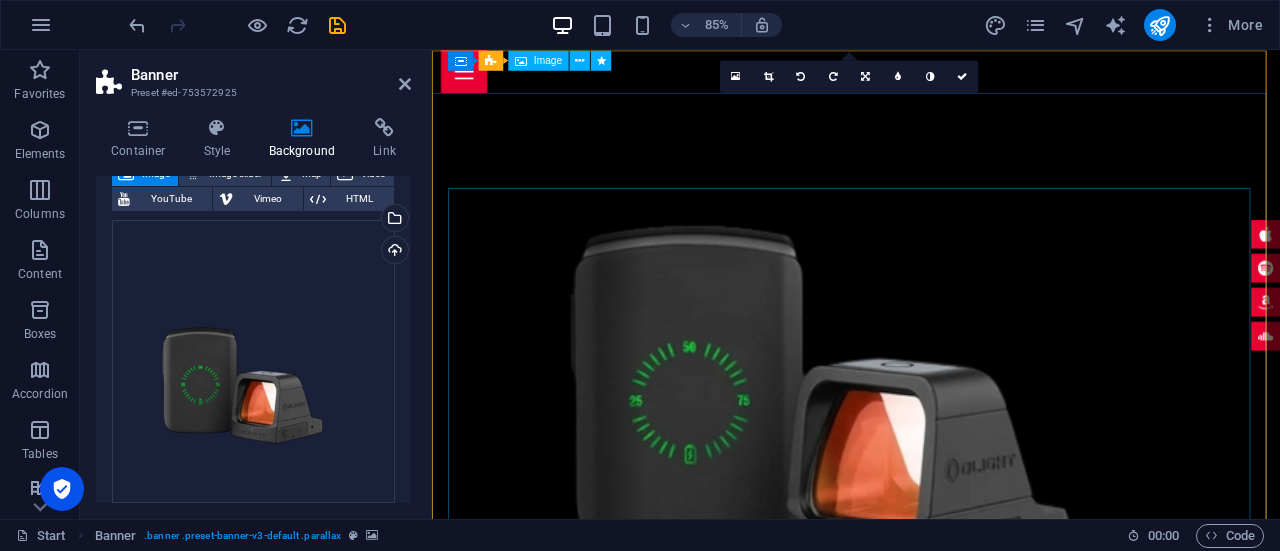 scroll, scrollTop: 0, scrollLeft: 0, axis: both 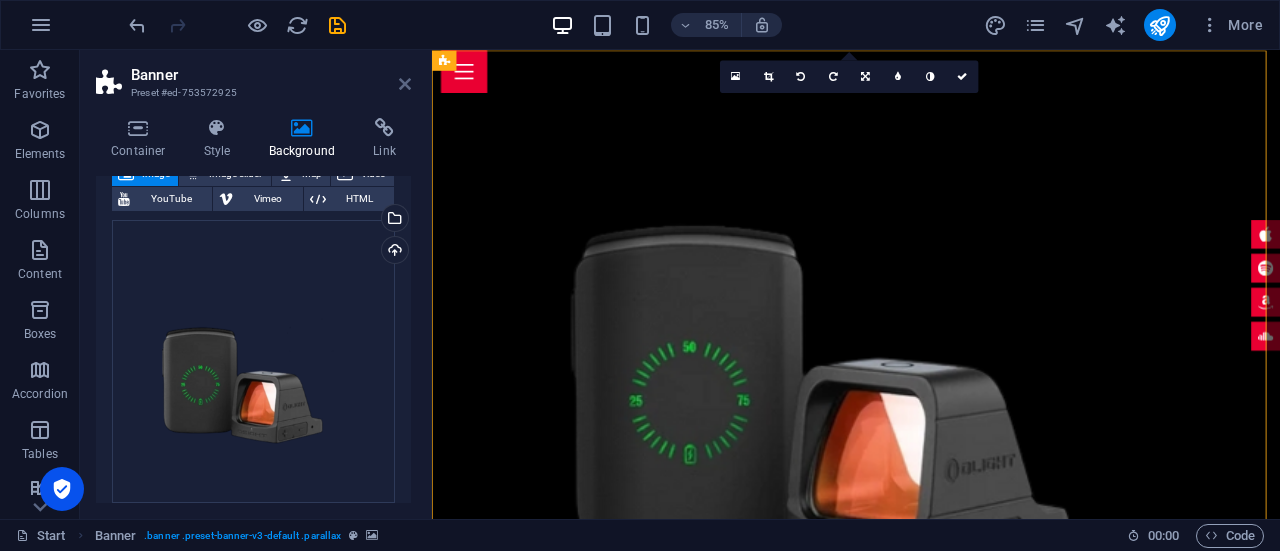 drag, startPoint x: 404, startPoint y: 79, endPoint x: 332, endPoint y: 33, distance: 85.44004 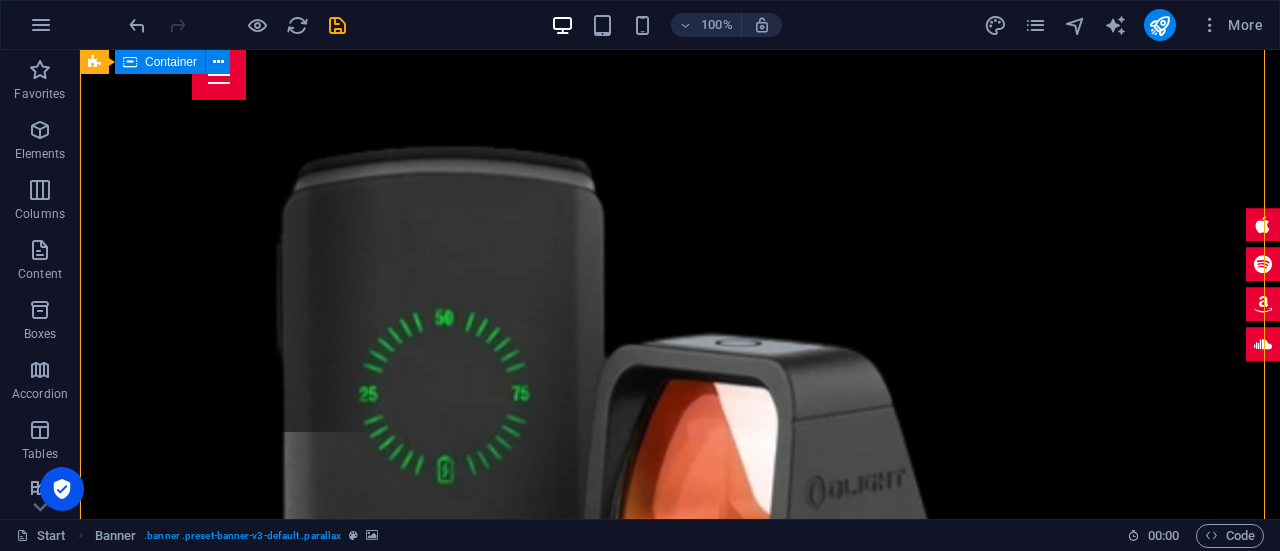 scroll, scrollTop: 0, scrollLeft: 0, axis: both 